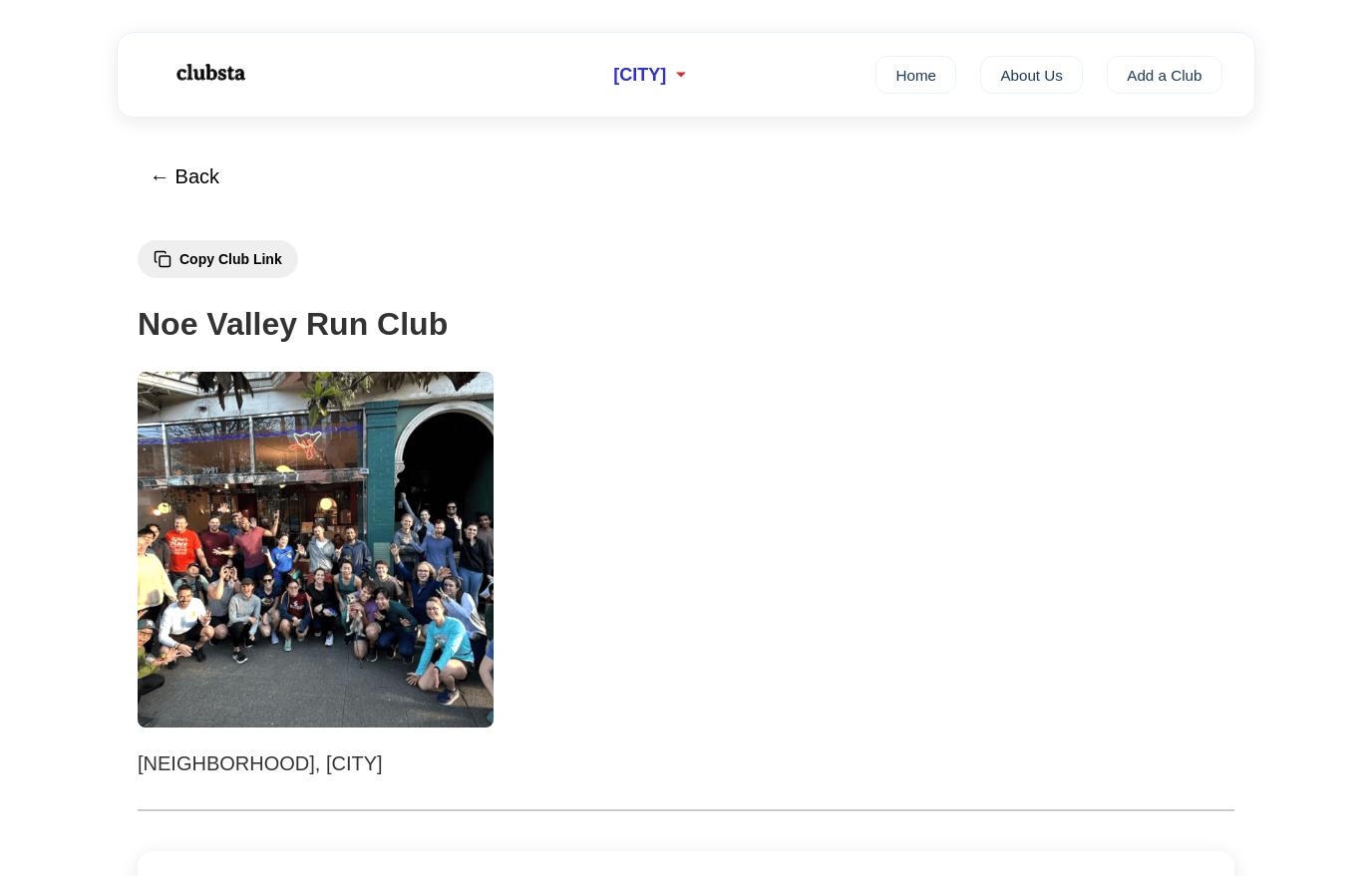 scroll, scrollTop: 0, scrollLeft: 0, axis: both 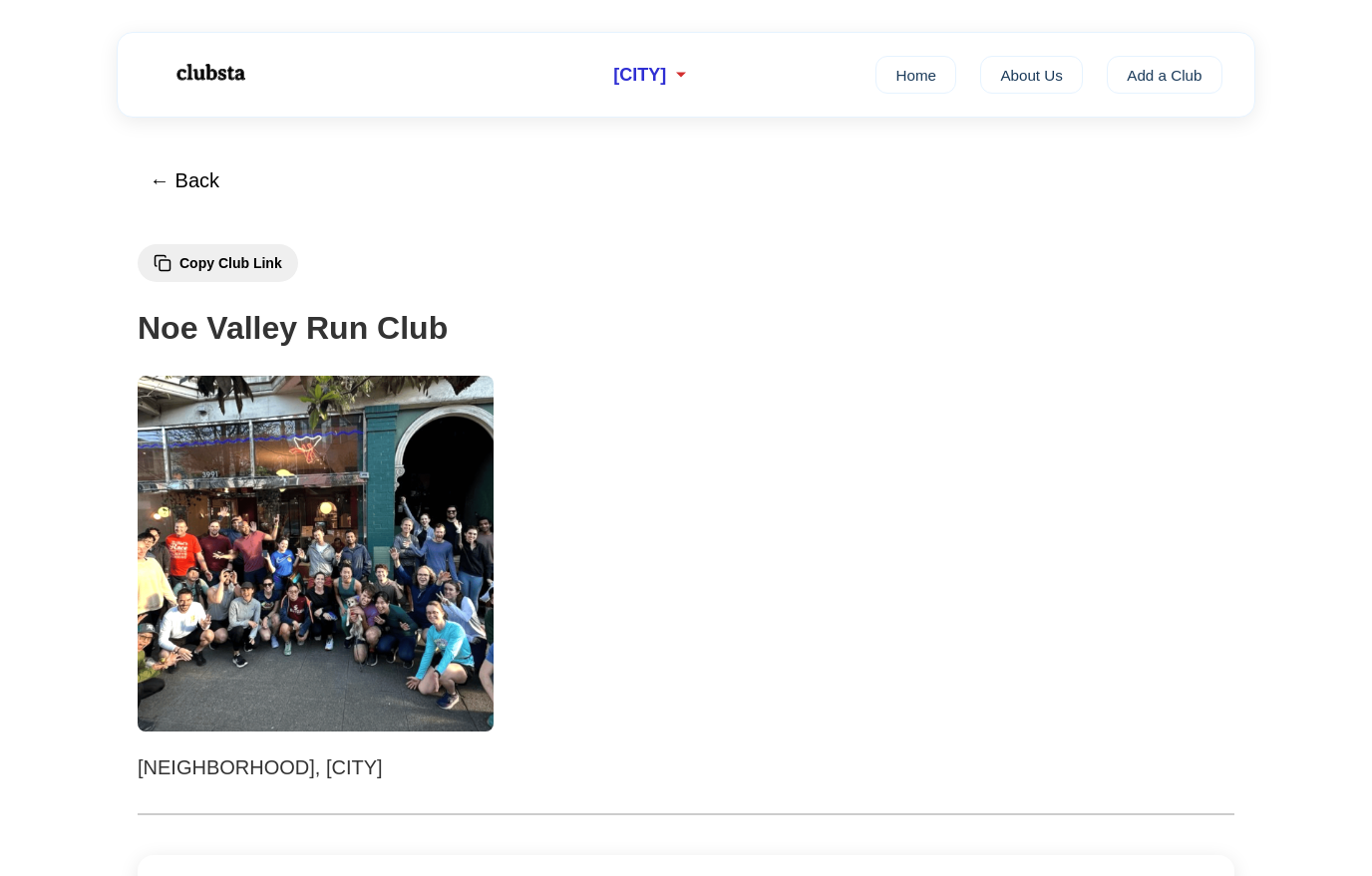 click at bounding box center [315, 553] 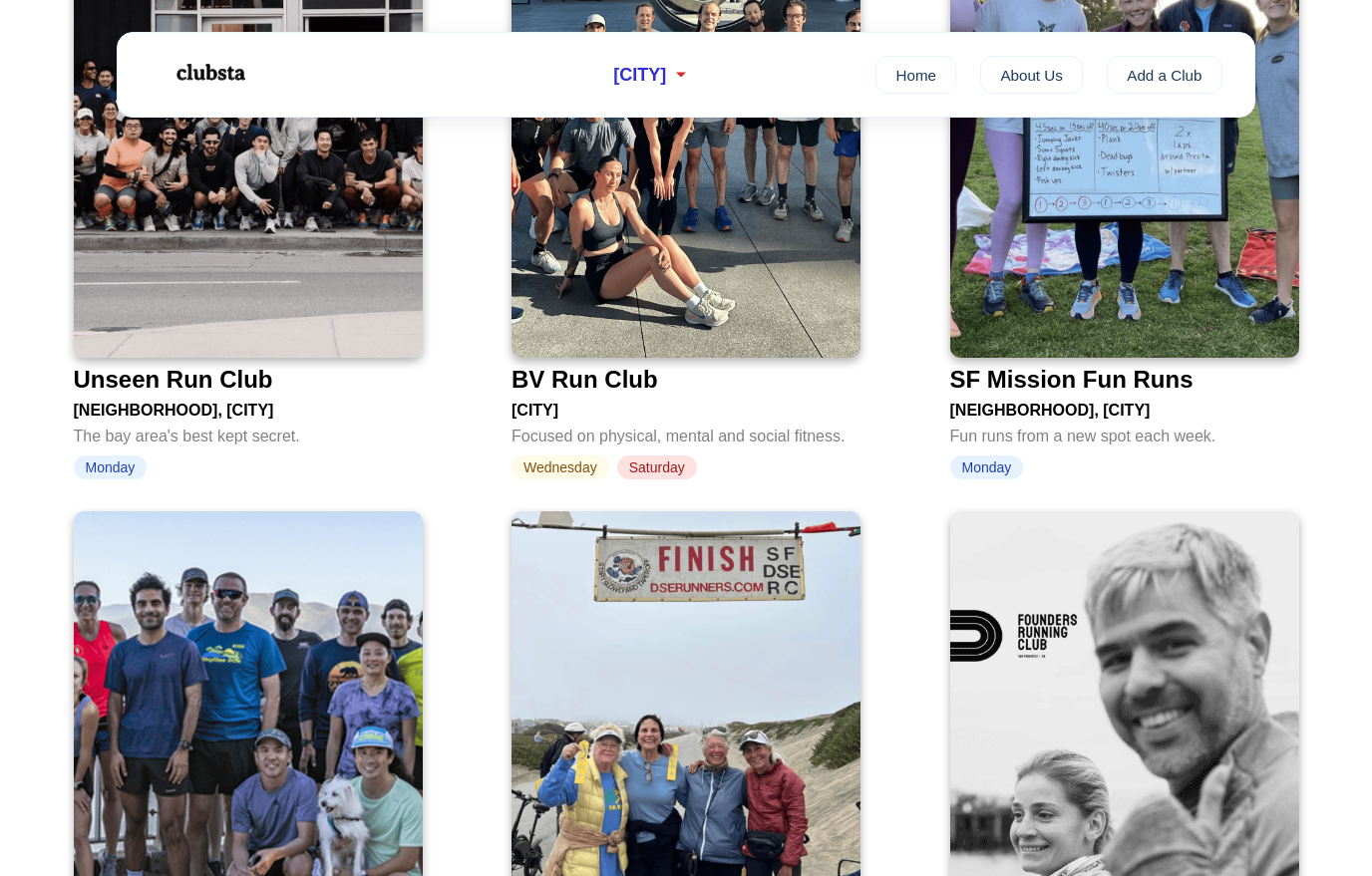 scroll, scrollTop: 3614, scrollLeft: 0, axis: vertical 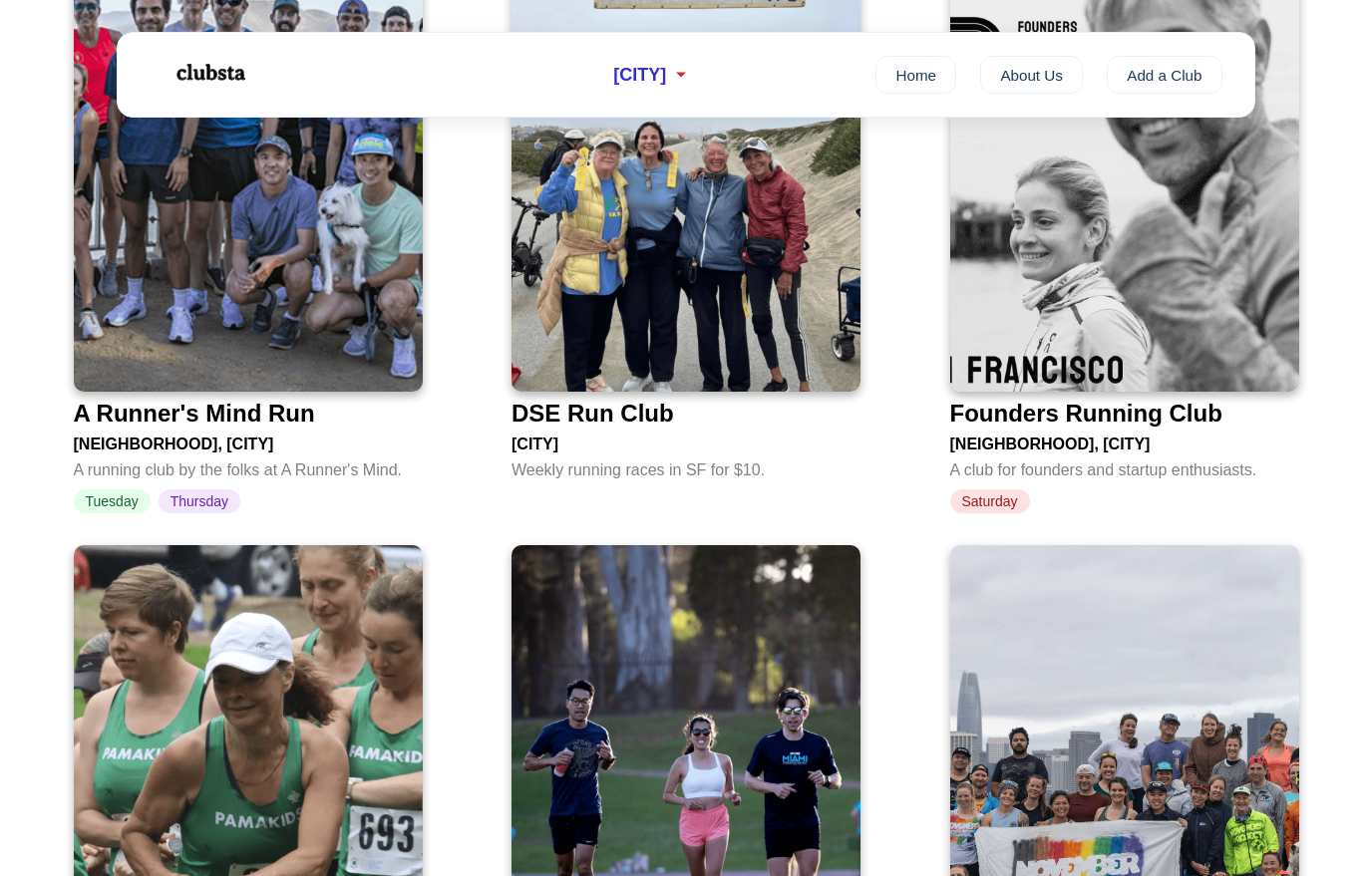 click on "[NEIGHBORHOOD], [CITY]" at bounding box center [1125, 440] 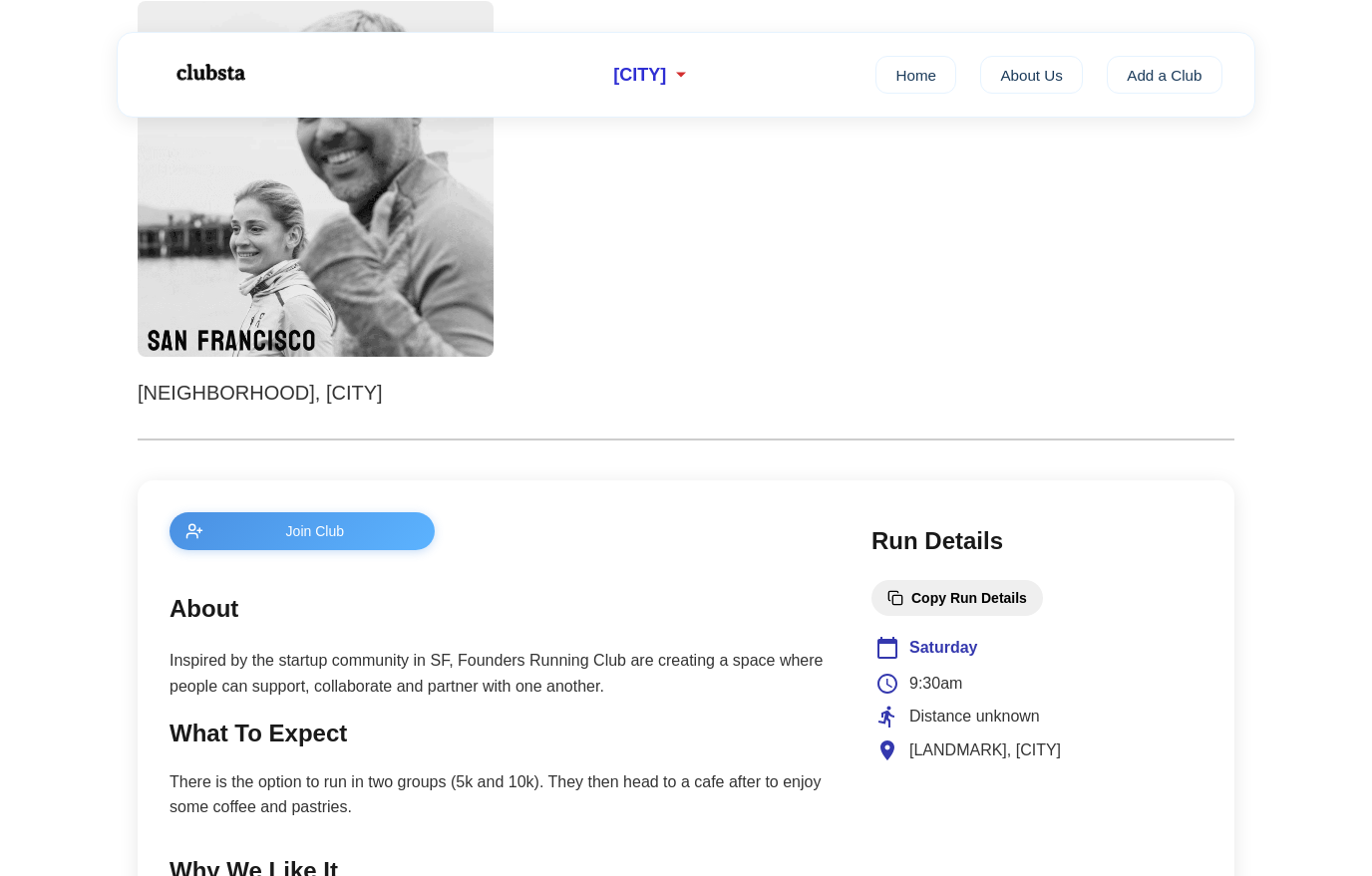 scroll, scrollTop: 0, scrollLeft: 0, axis: both 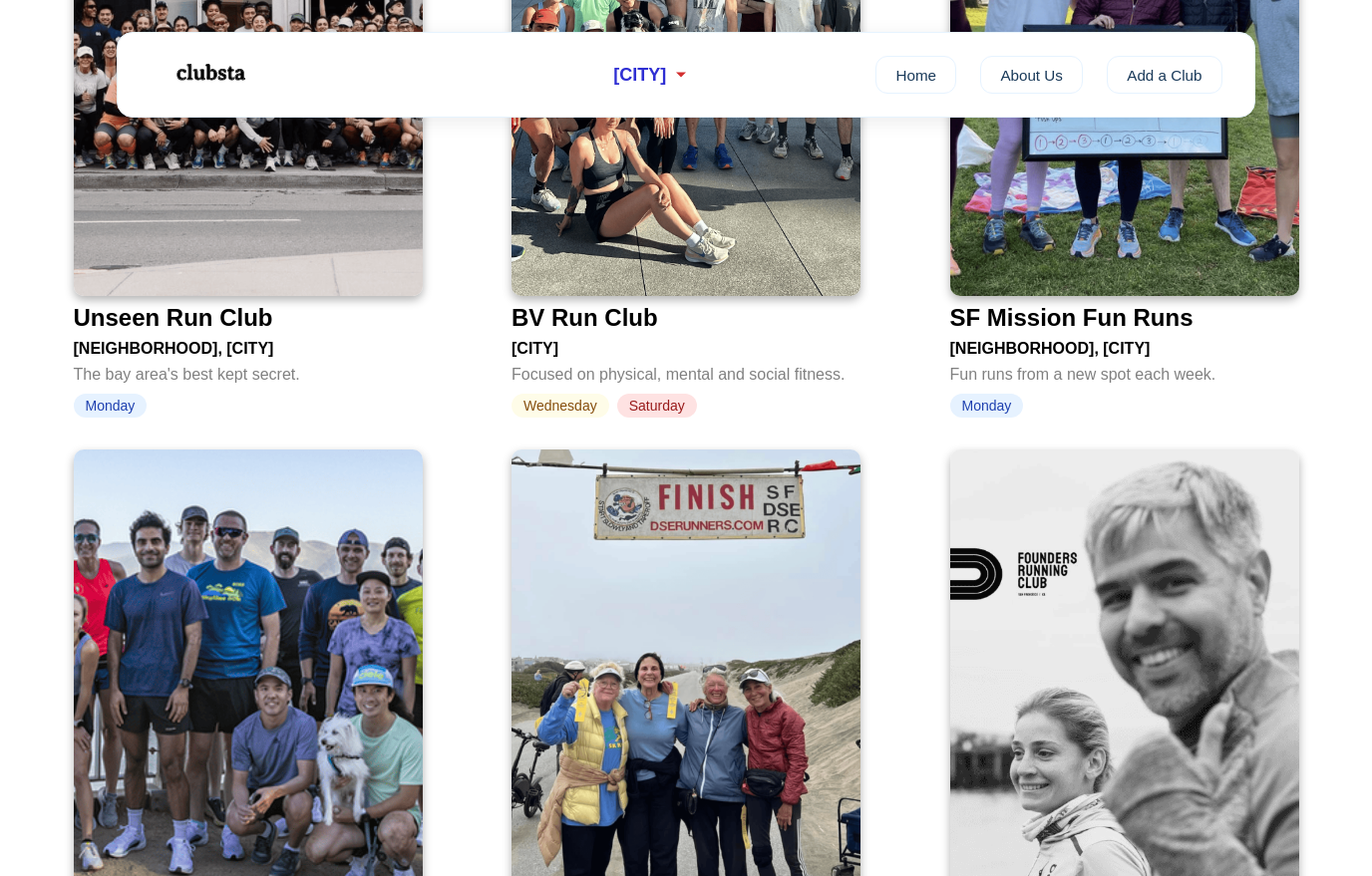 click on "[NEIGHBORHOOD], [CITY]" at bounding box center [248, 345] 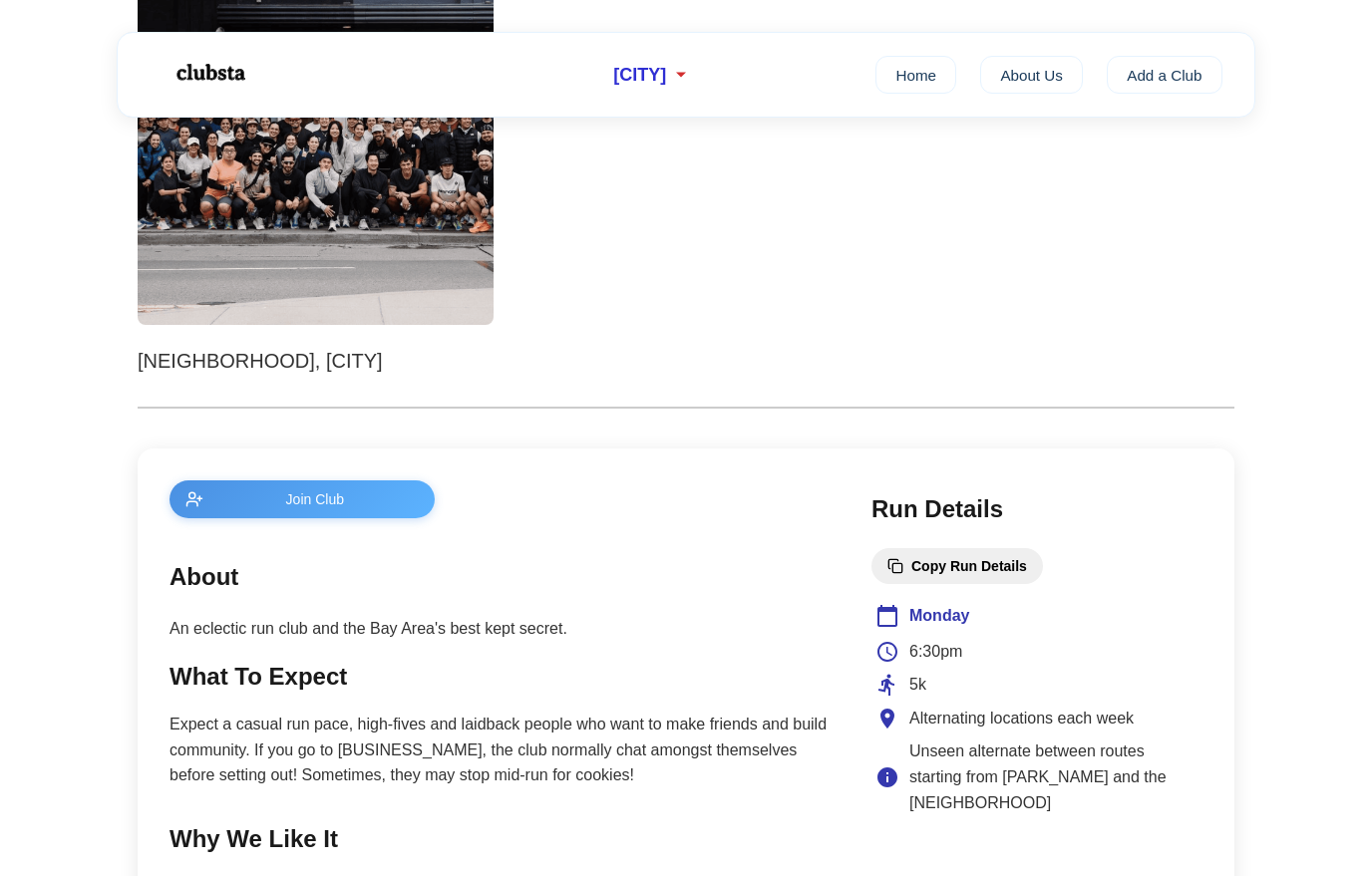 scroll, scrollTop: 0, scrollLeft: 0, axis: both 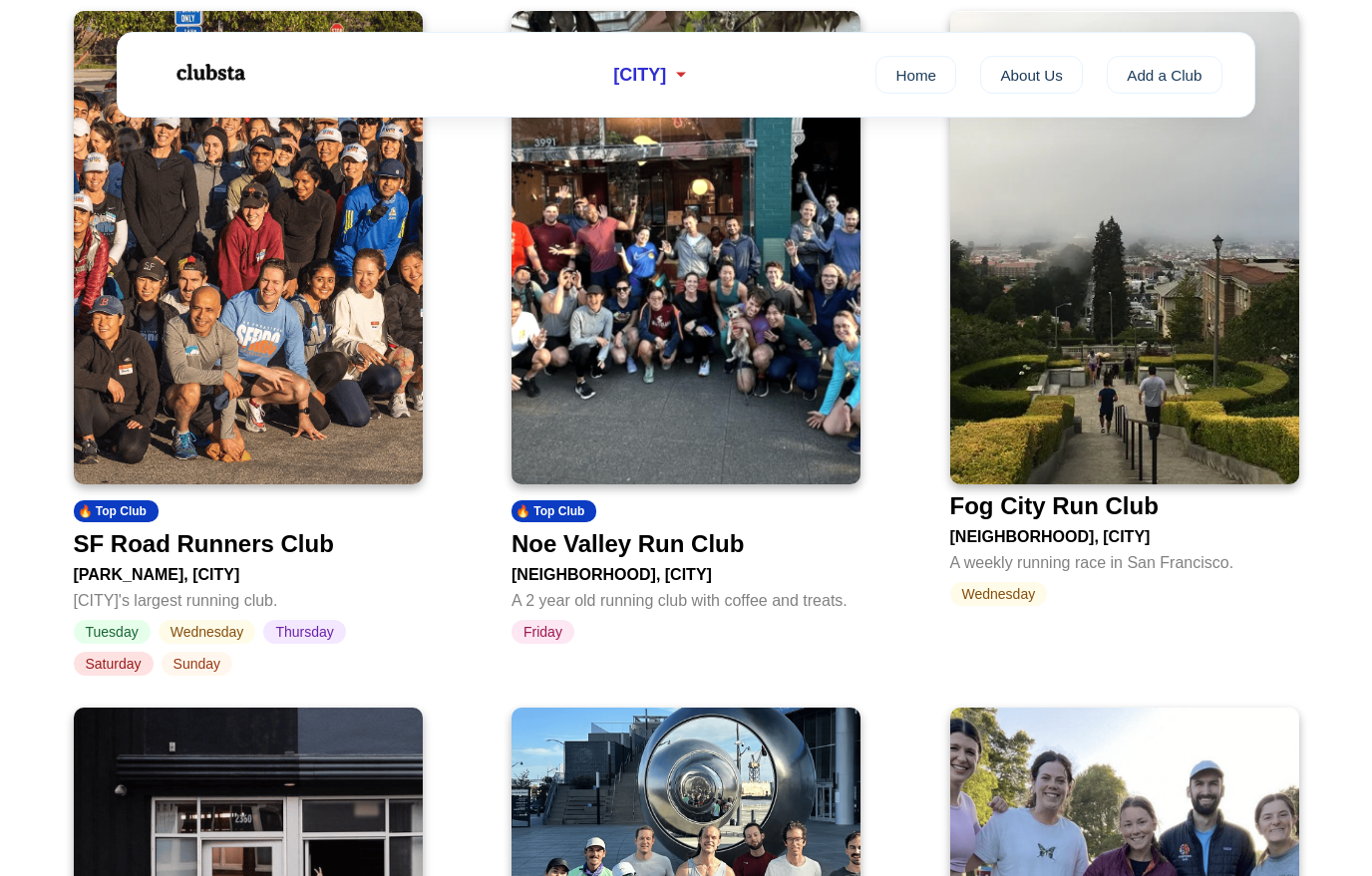 click on "SF Road Runners Club" at bounding box center (203, 544) 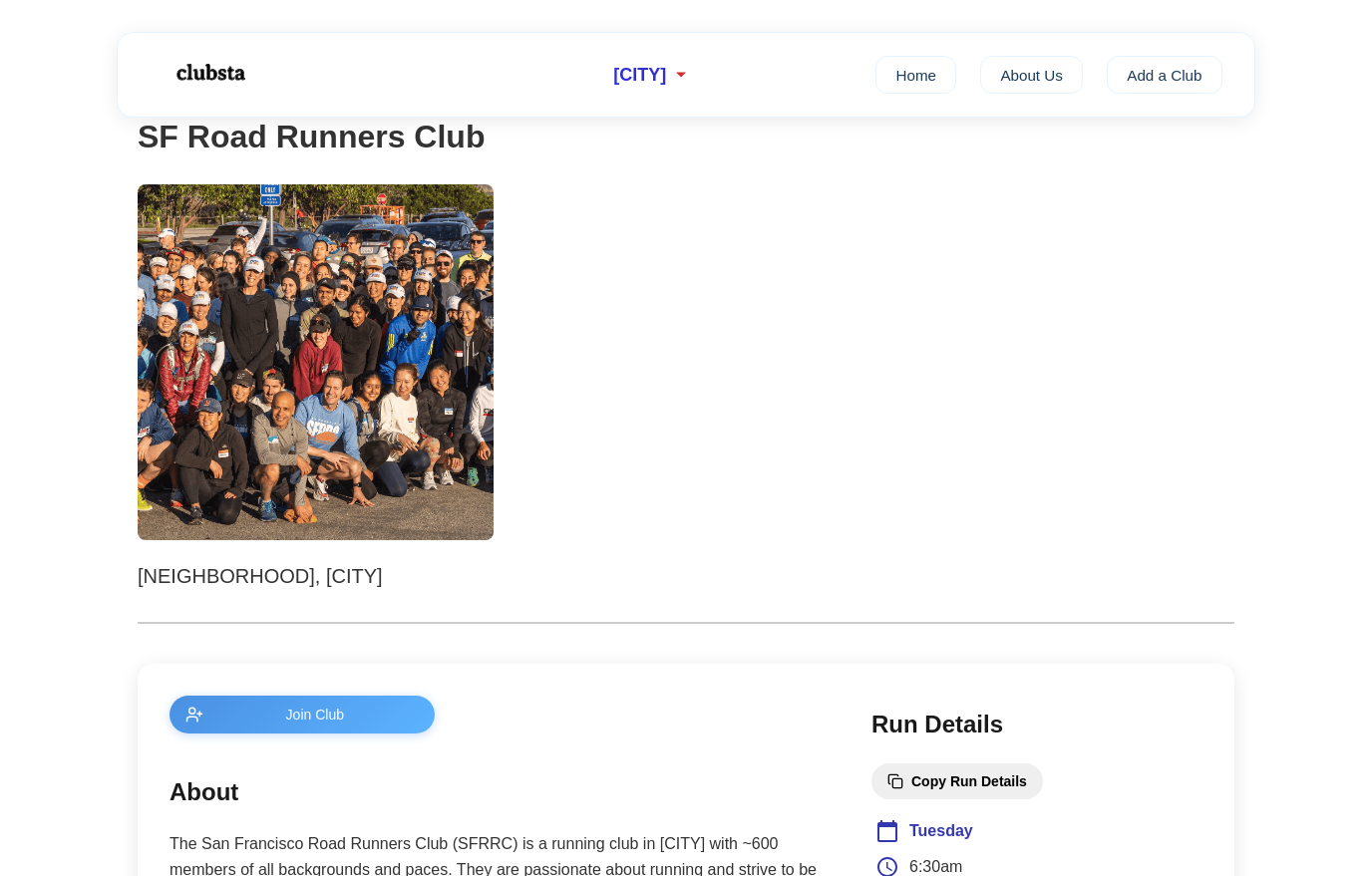 scroll, scrollTop: 0, scrollLeft: 0, axis: both 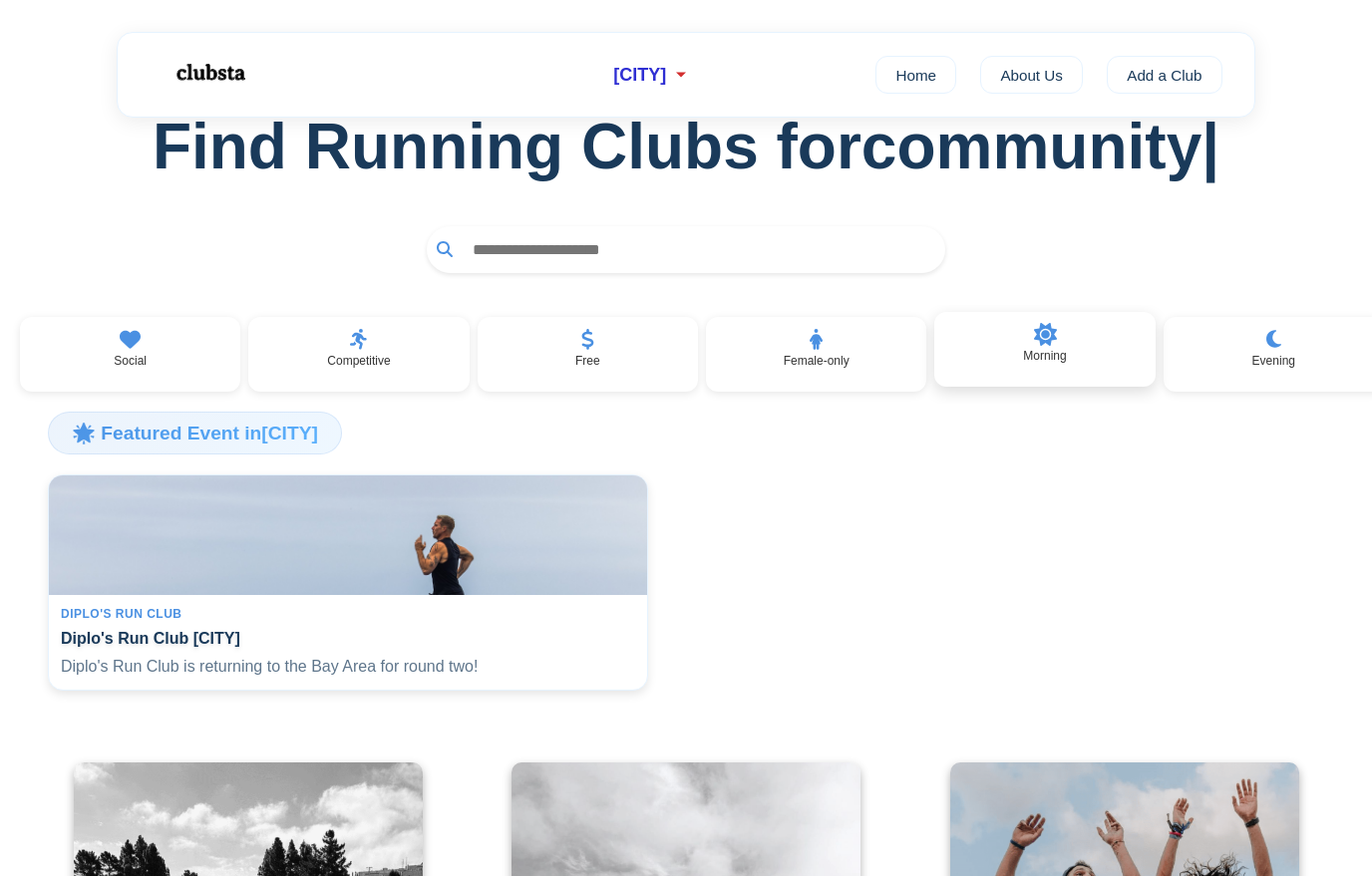 click on "Morning" at bounding box center [1044, 356] 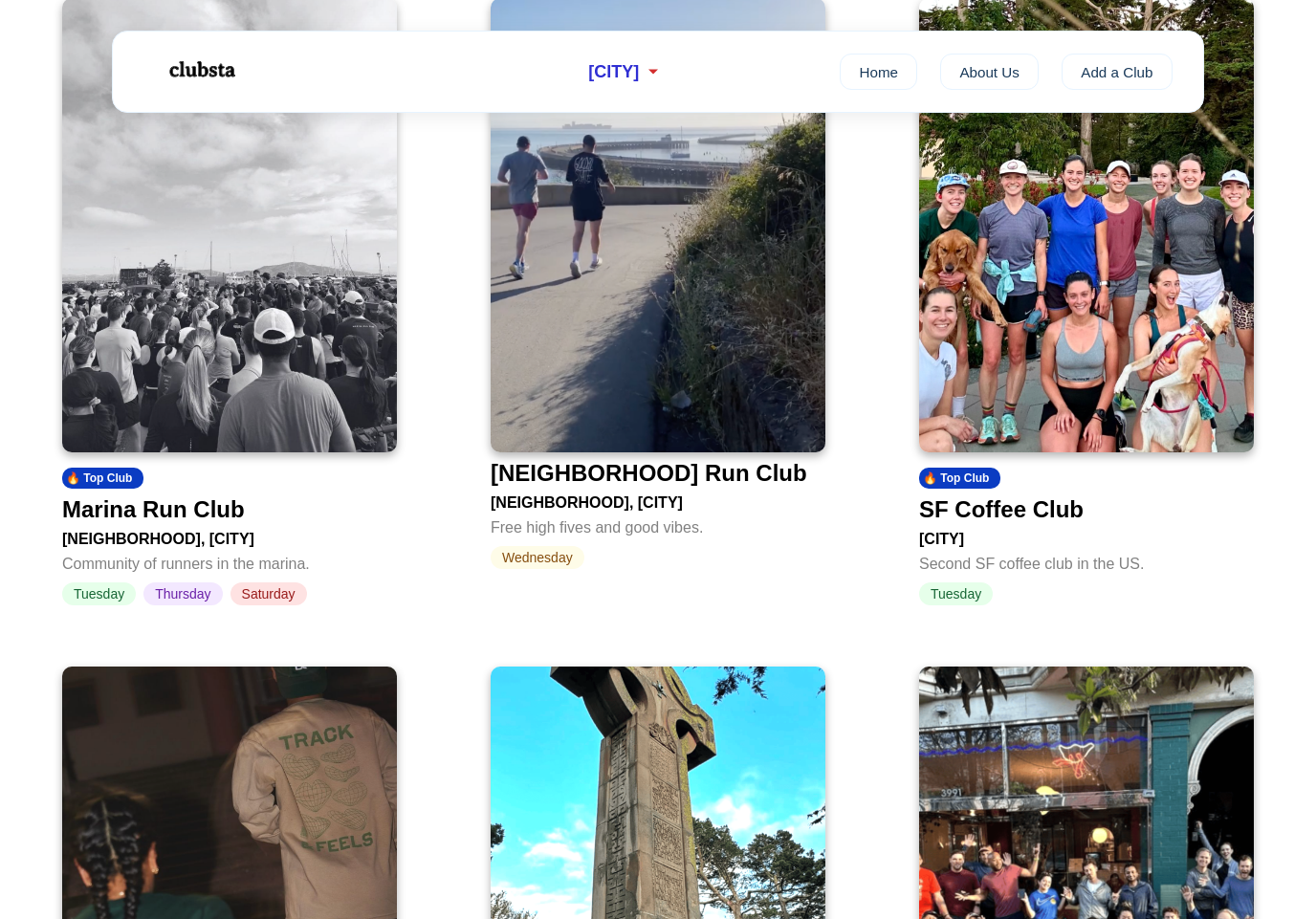 scroll, scrollTop: 295, scrollLeft: 0, axis: vertical 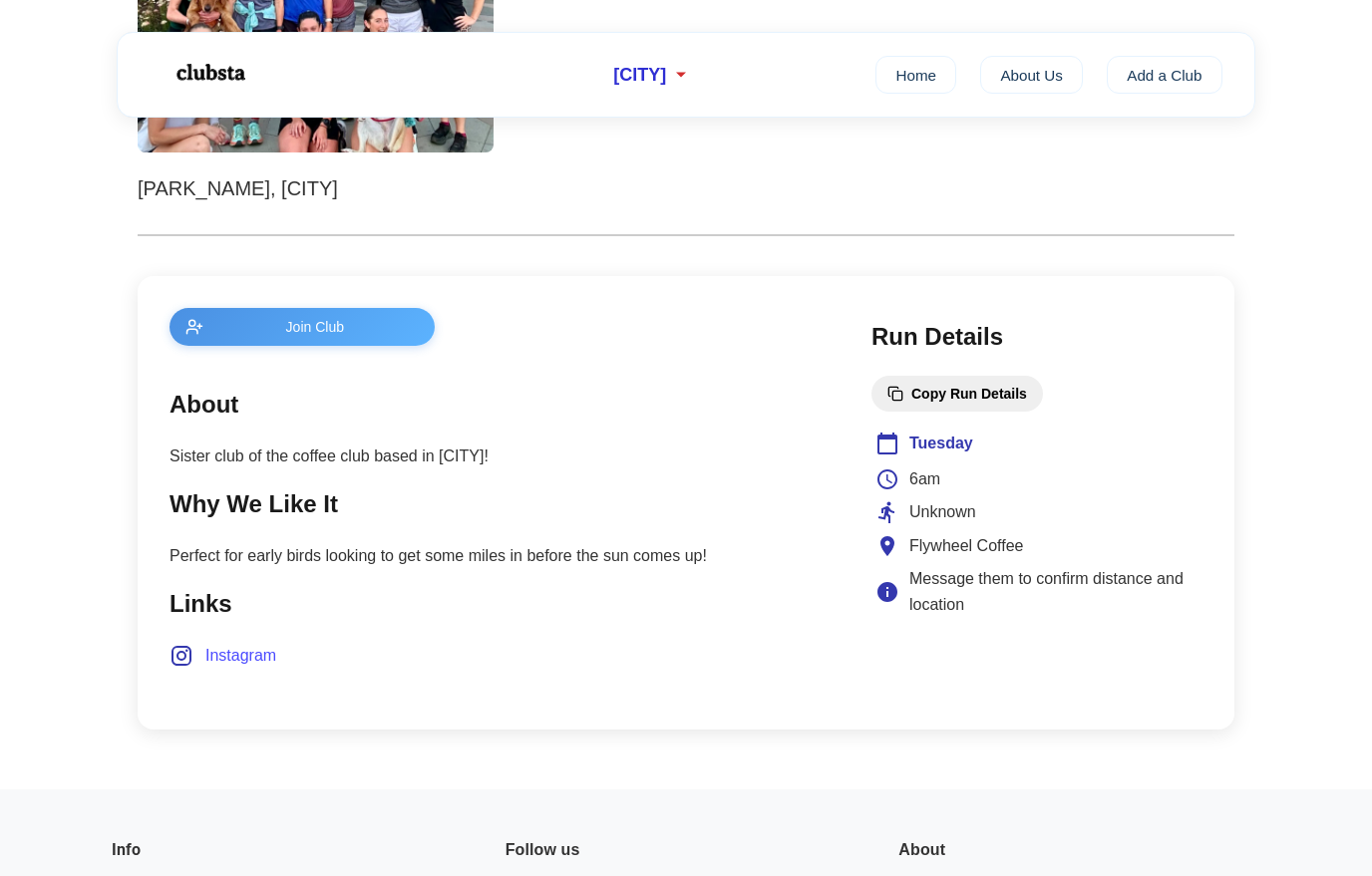 click on "Flywheel Coffee" at bounding box center [966, 546] 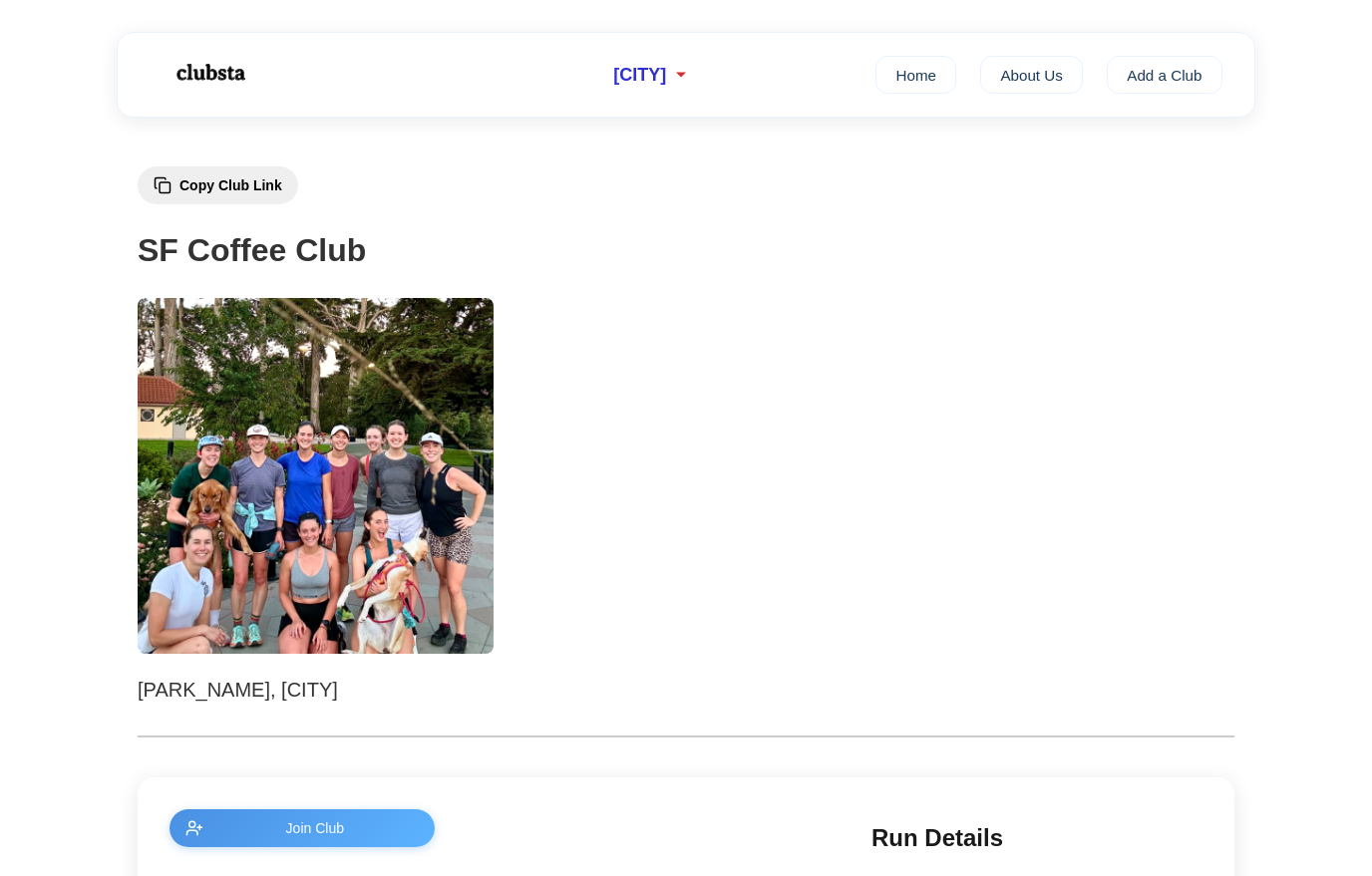 scroll, scrollTop: 0, scrollLeft: 0, axis: both 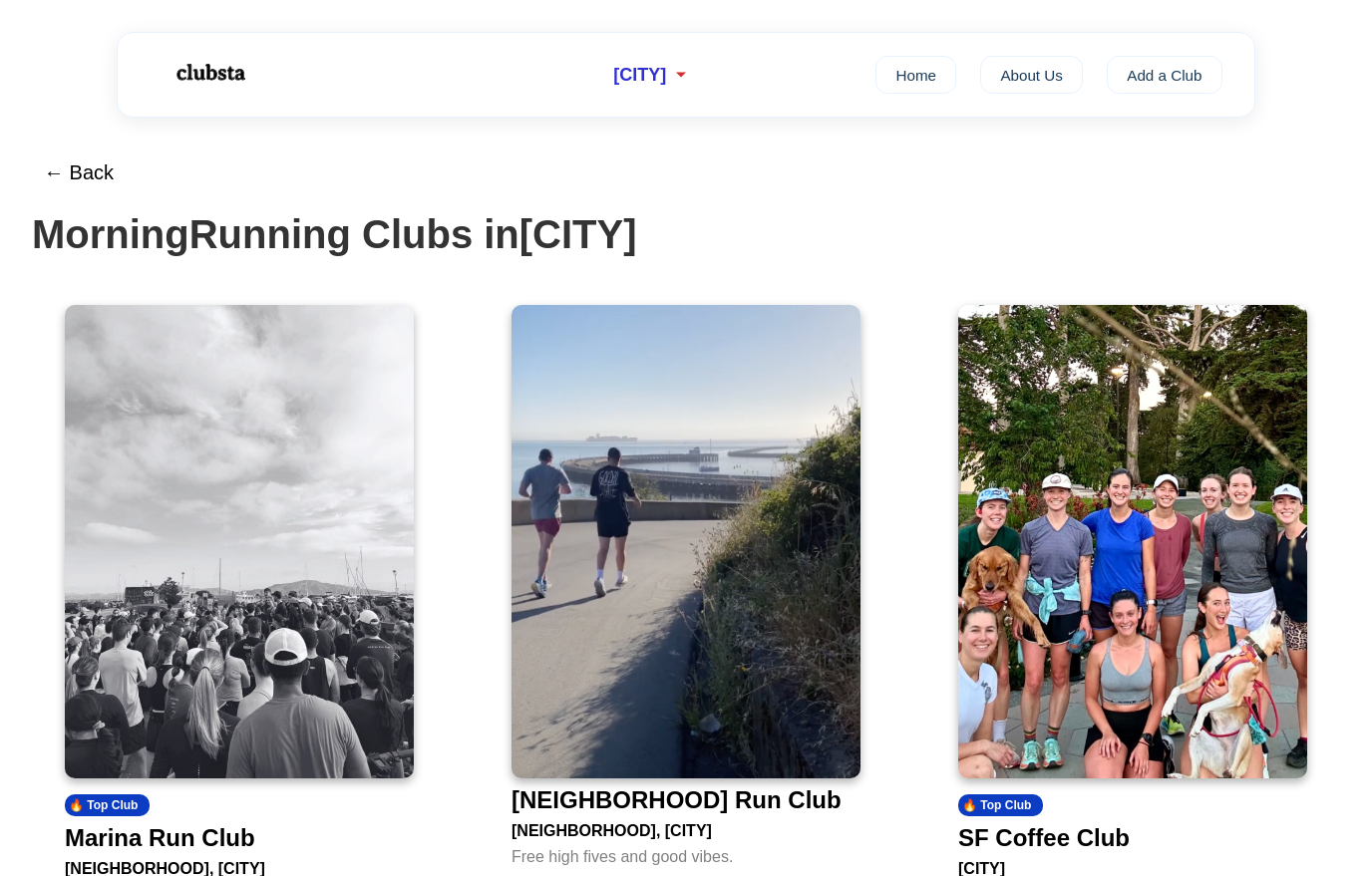 click on "← Back" at bounding box center (686, 172) 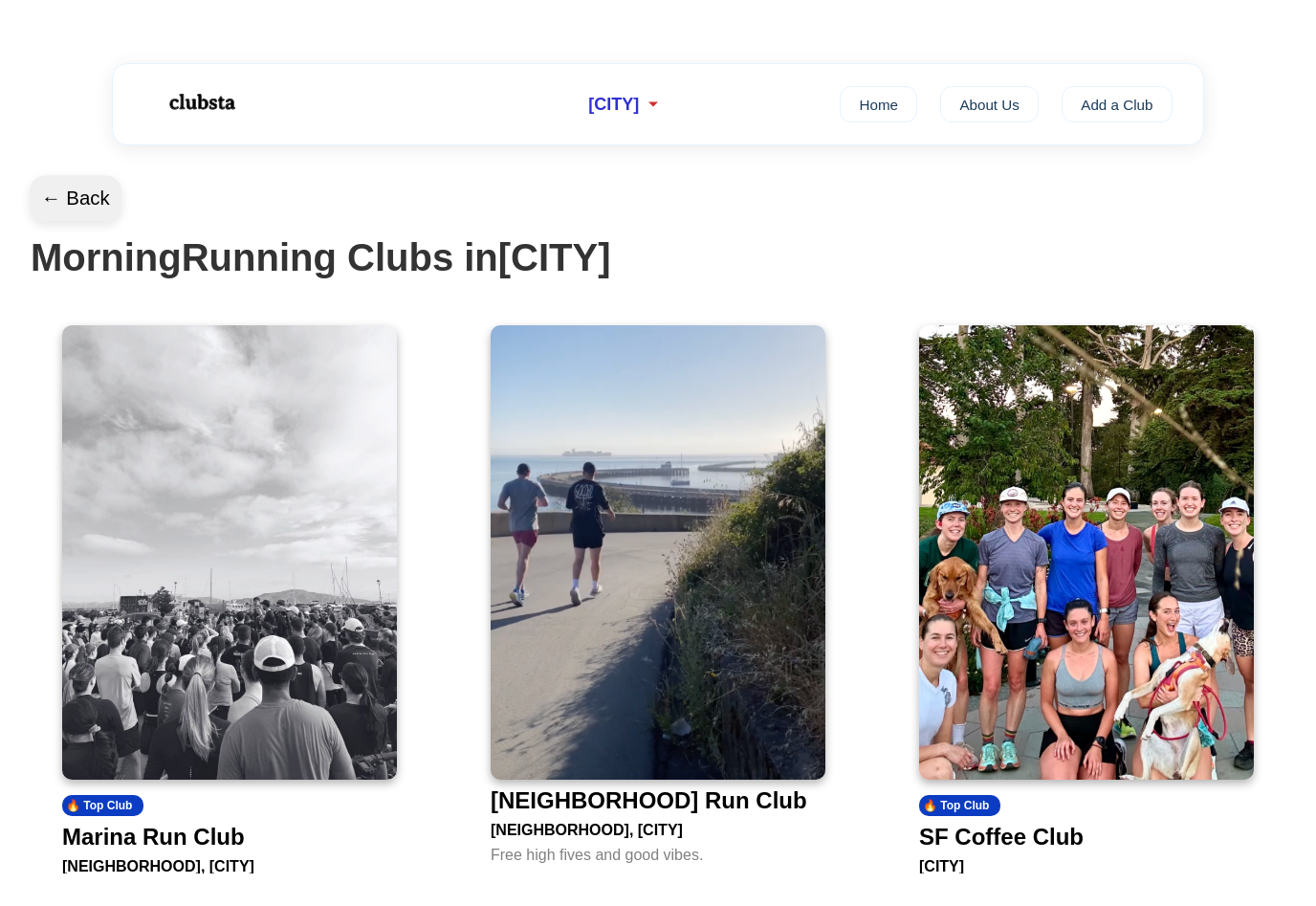 scroll, scrollTop: 79, scrollLeft: 0, axis: vertical 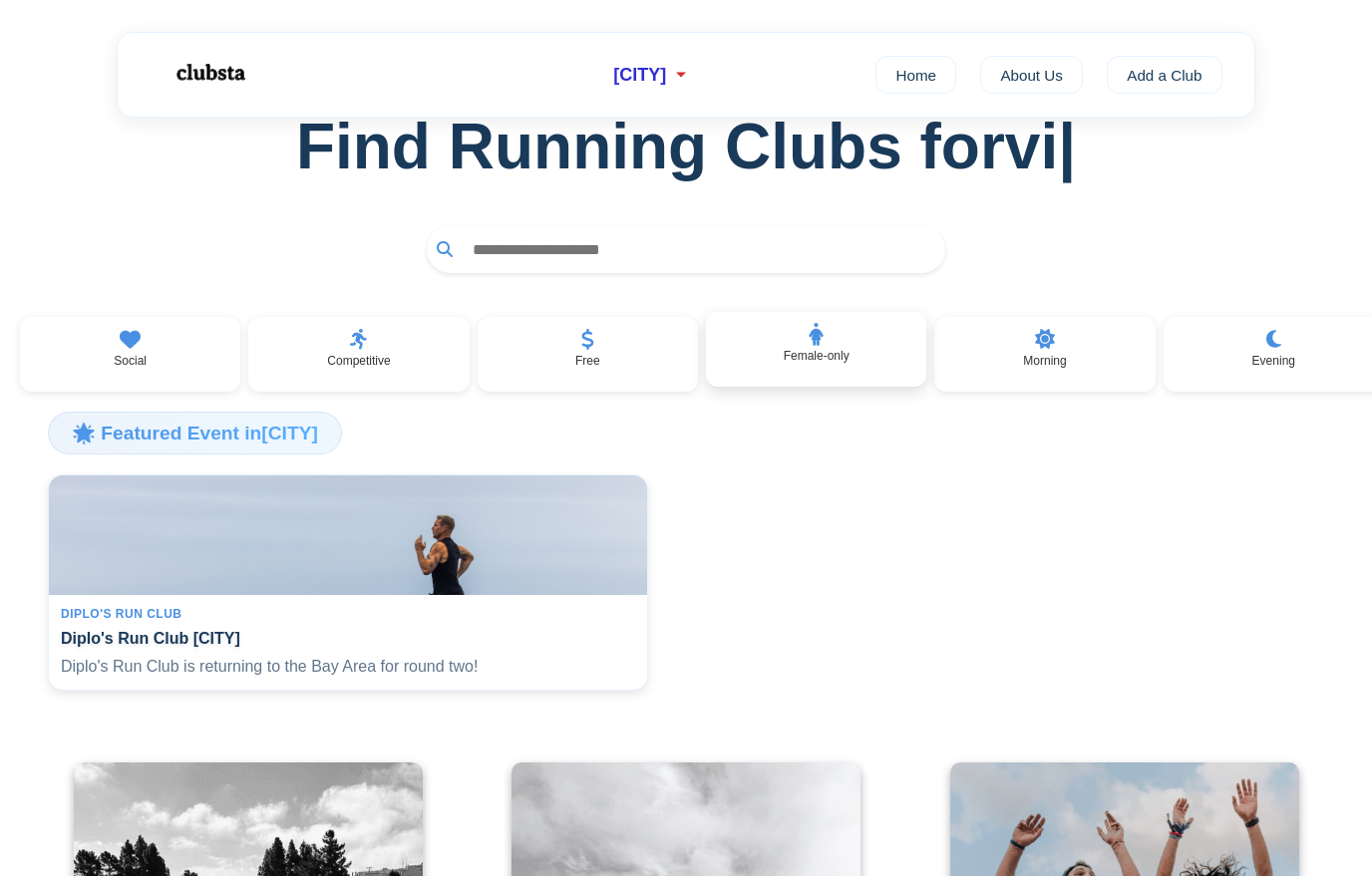 click on "Female-only" at bounding box center (817, 356) 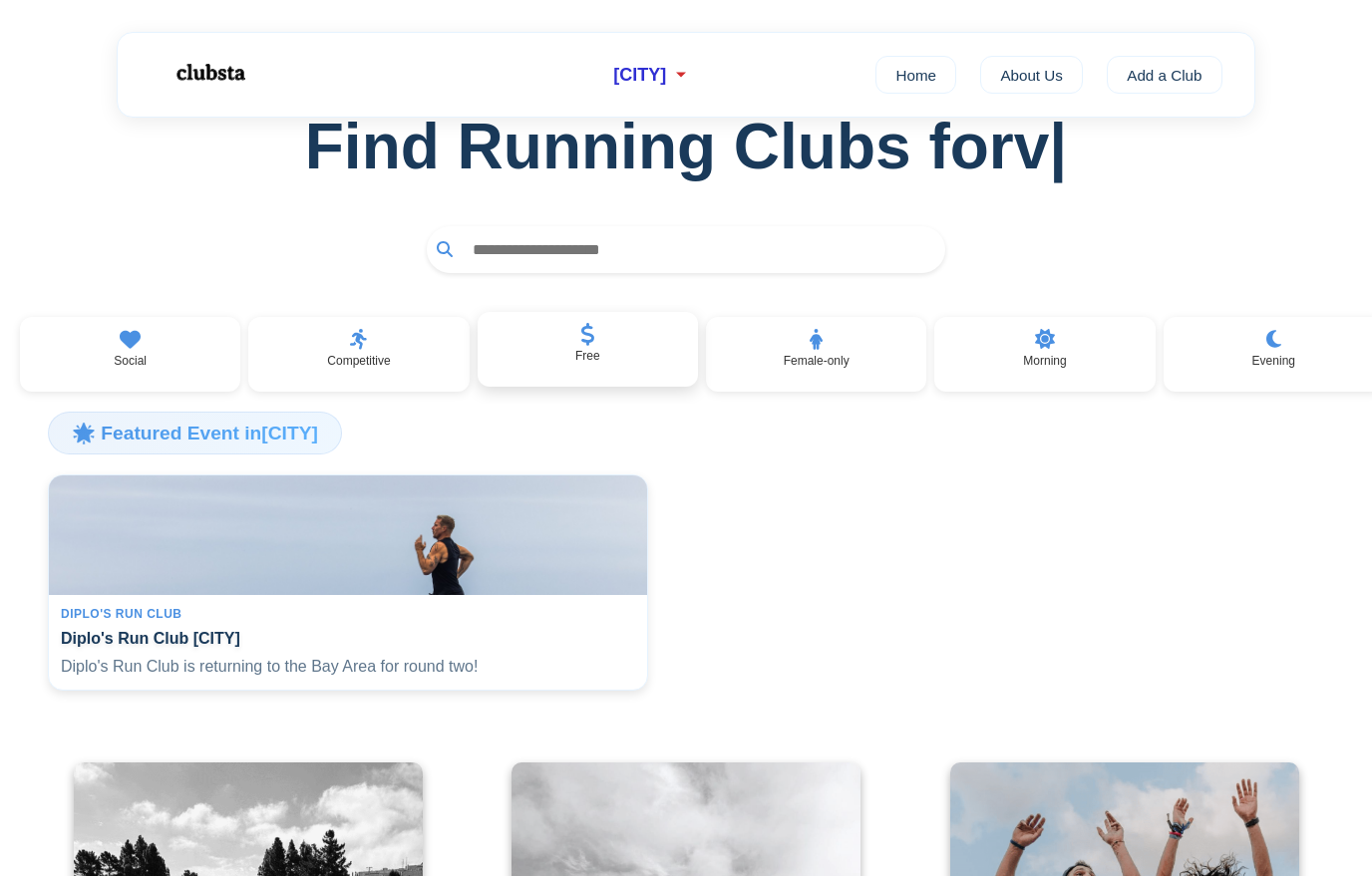 click on "Free" at bounding box center [587, 350] 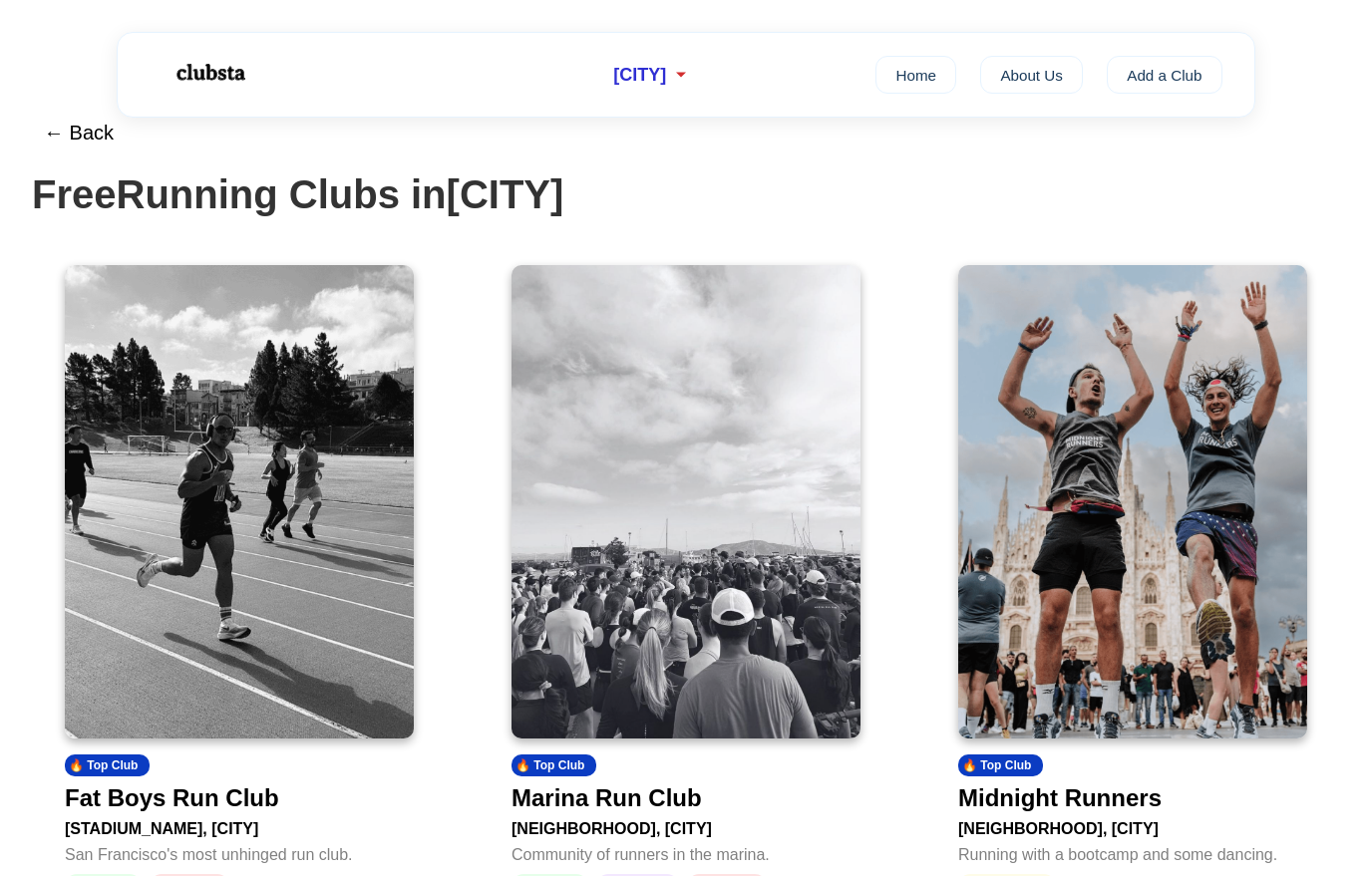 scroll, scrollTop: 0, scrollLeft: 0, axis: both 